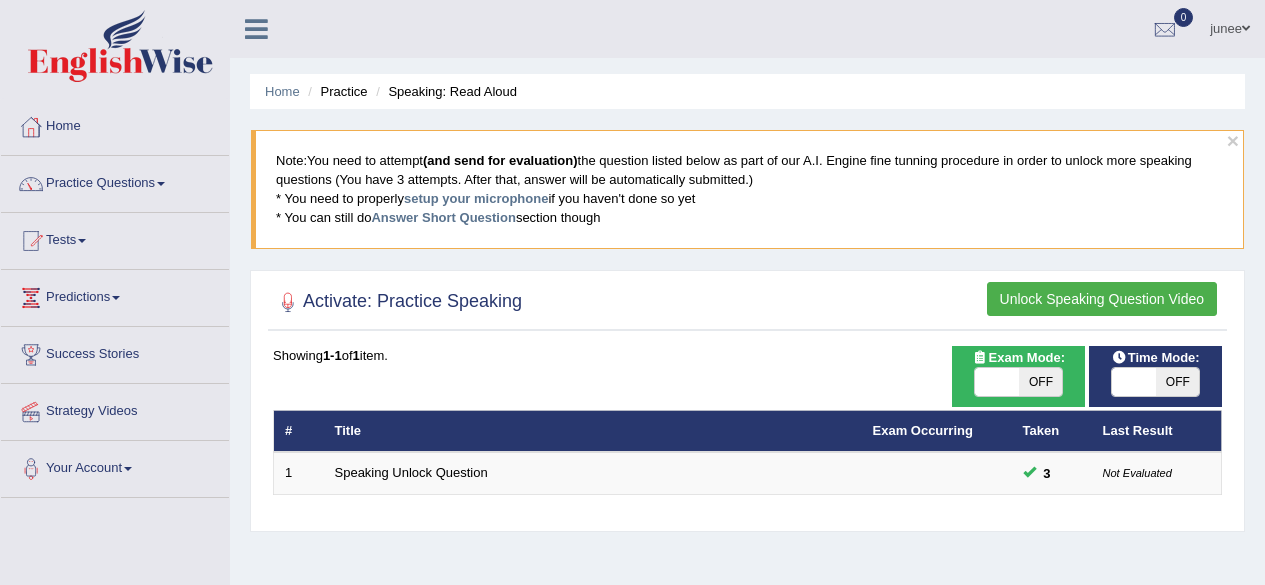 scroll, scrollTop: 0, scrollLeft: 0, axis: both 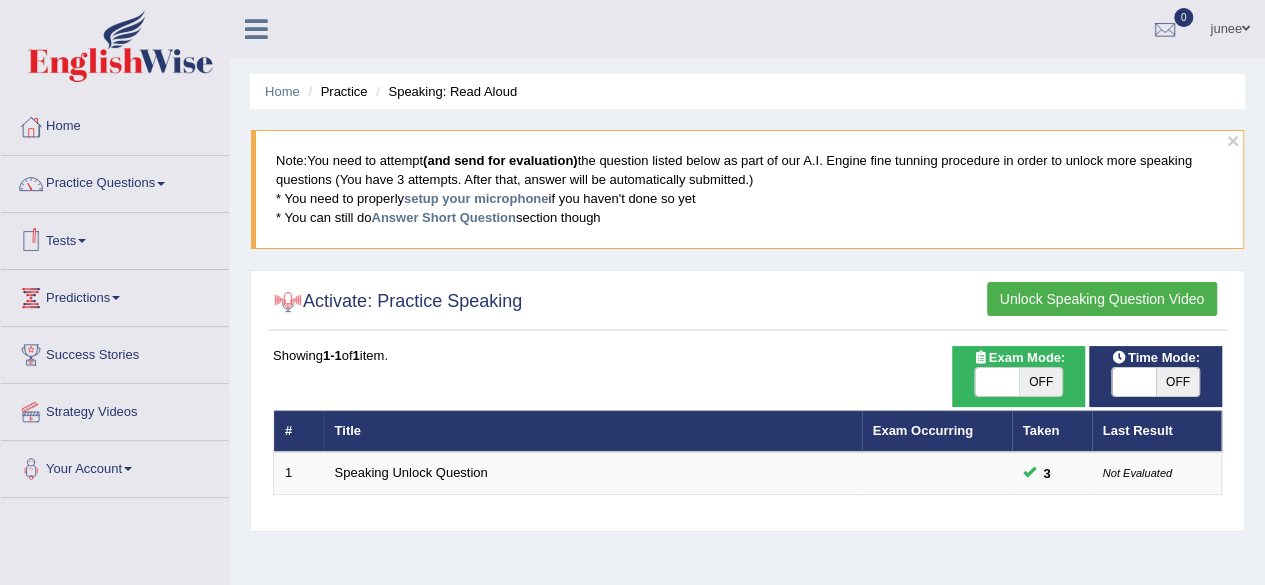 click on "Tests" at bounding box center [115, 238] 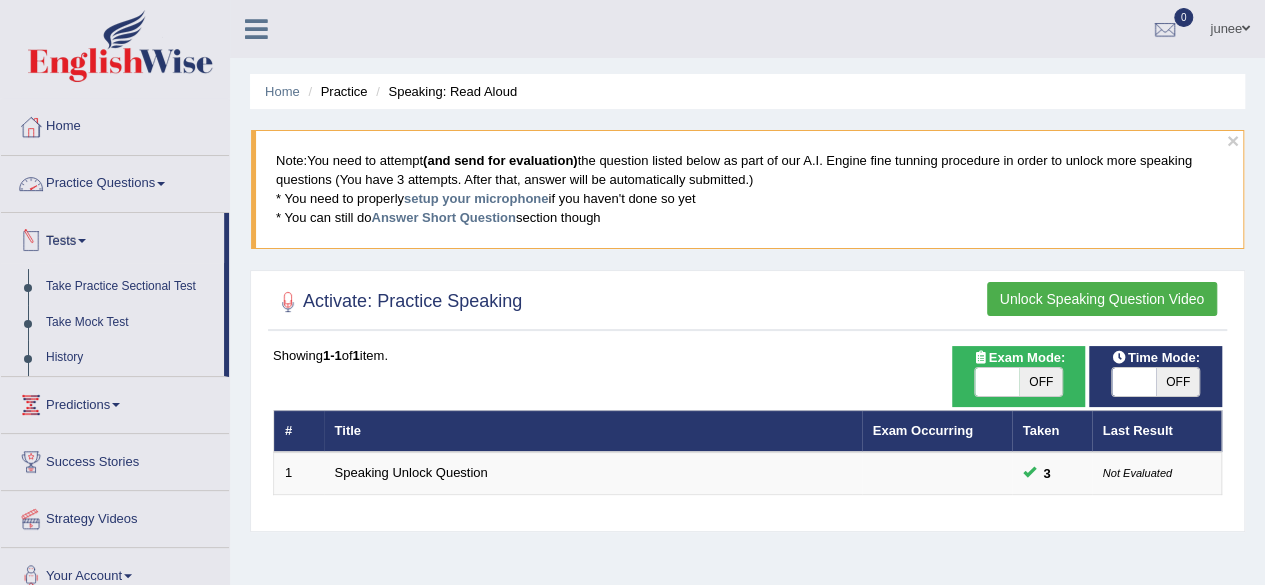 click on "Practice Questions" at bounding box center (115, 181) 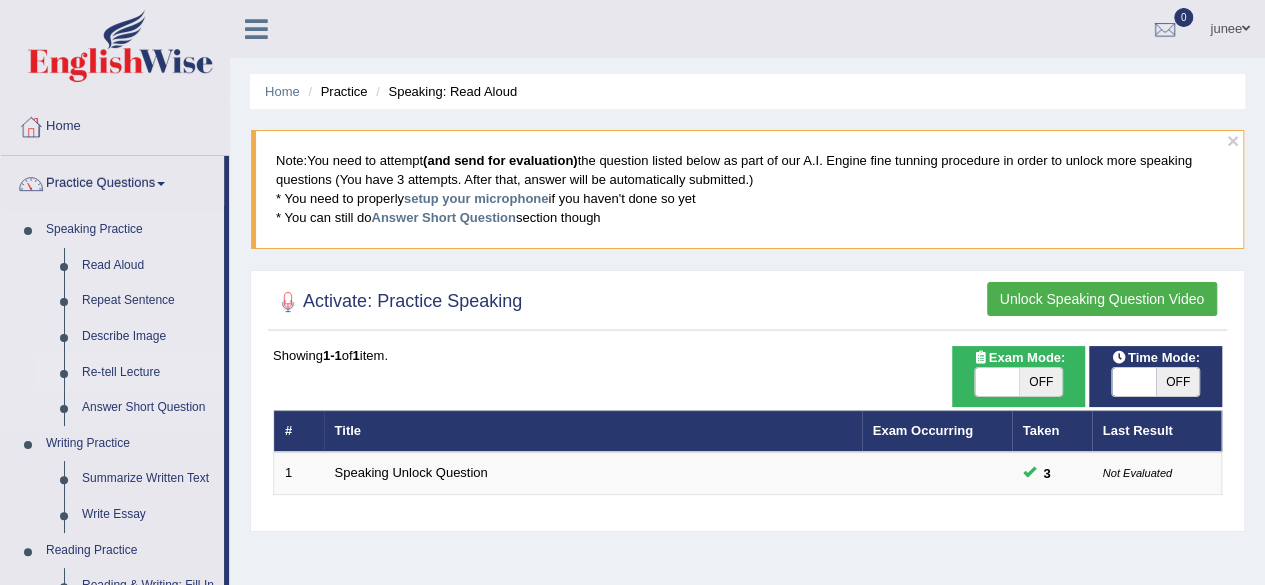 click on "Re-tell Lecture" at bounding box center [148, 373] 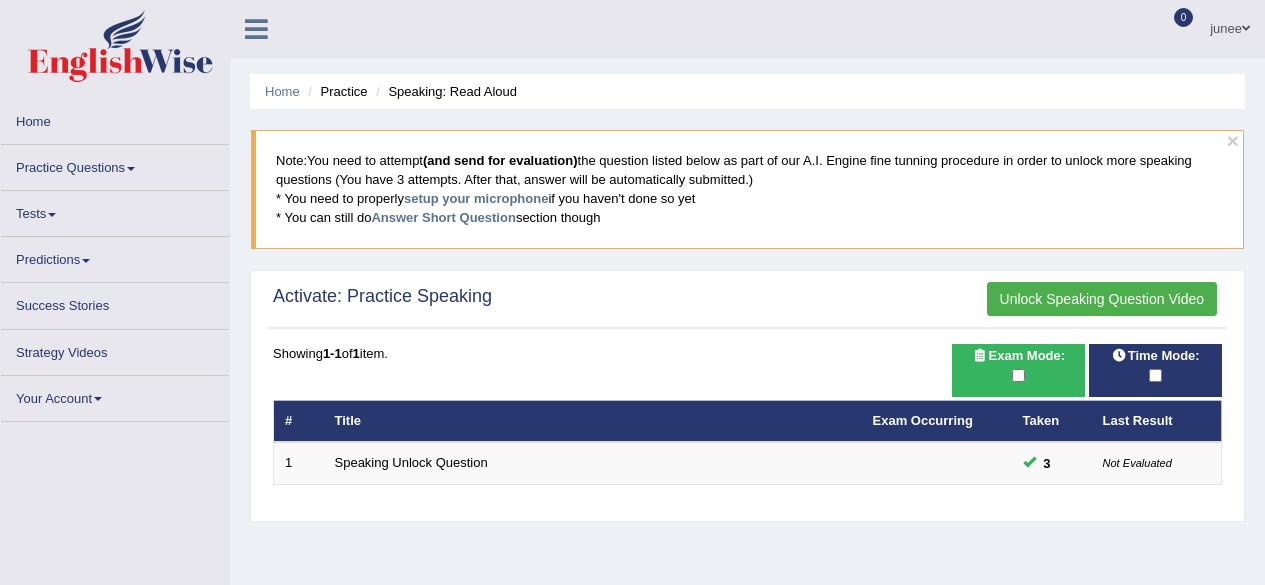 scroll, scrollTop: 0, scrollLeft: 0, axis: both 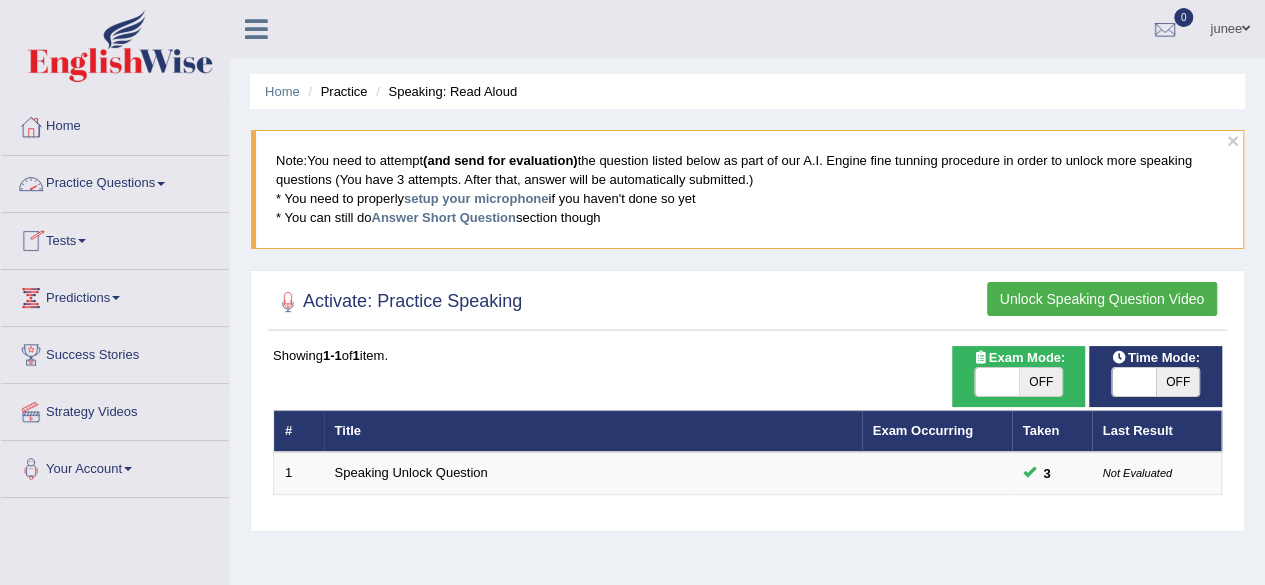 click on "Practice Questions" at bounding box center [115, 181] 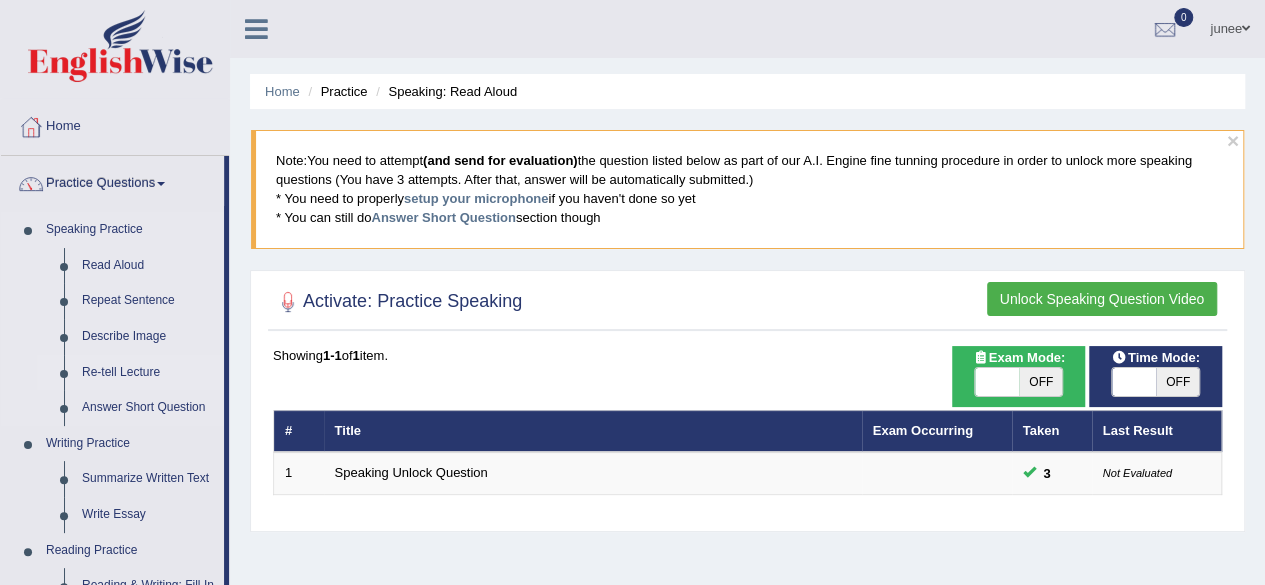click on "Re-tell Lecture" at bounding box center [148, 373] 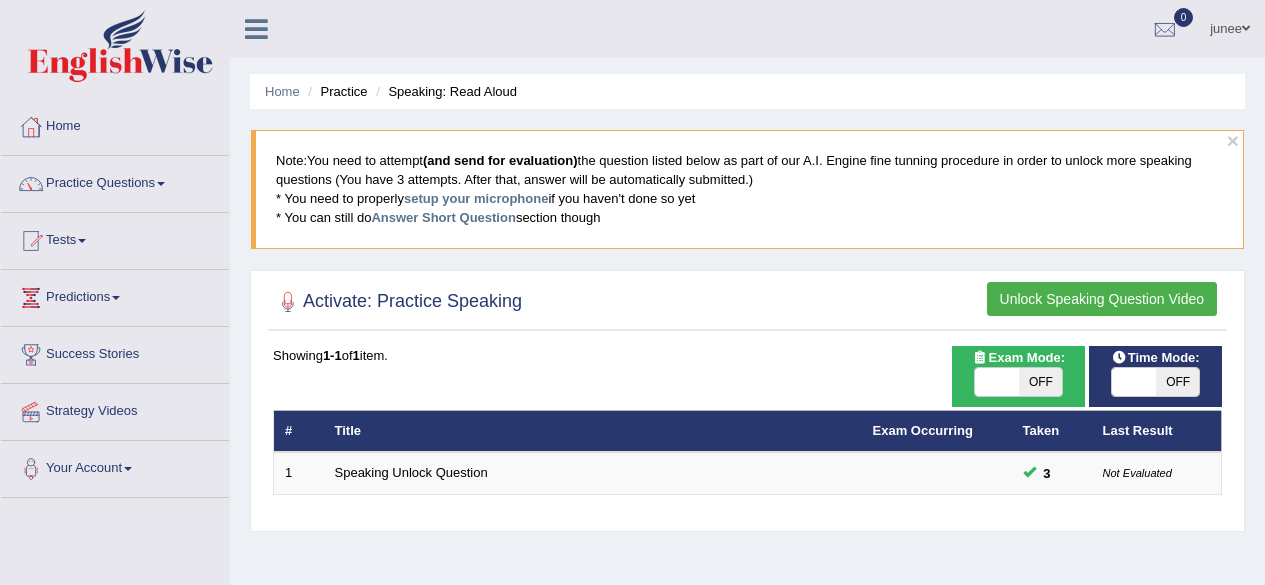 scroll, scrollTop: 0, scrollLeft: 0, axis: both 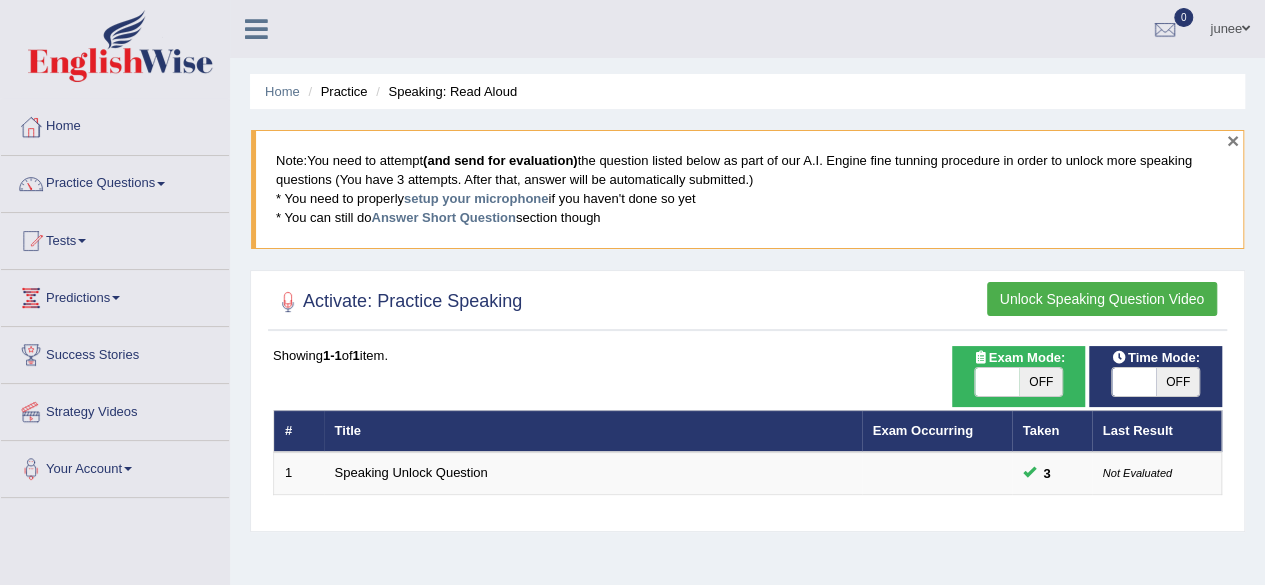 click on "×" at bounding box center [1233, 140] 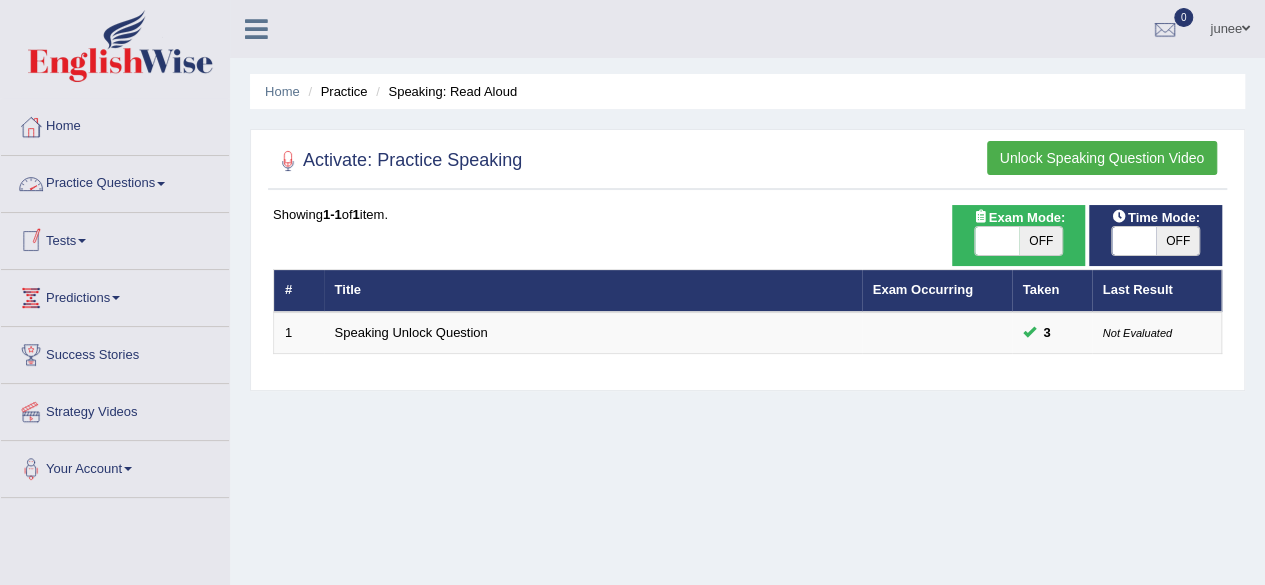 click on "Practice Questions" at bounding box center [115, 181] 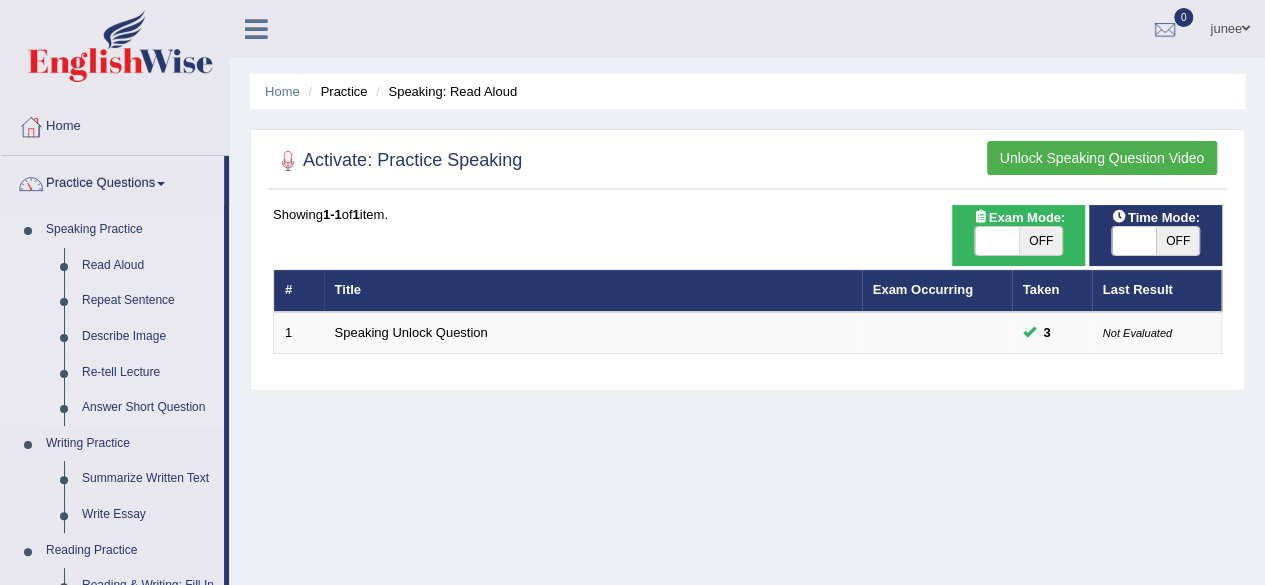 click on "Answer Short Question" at bounding box center [148, 408] 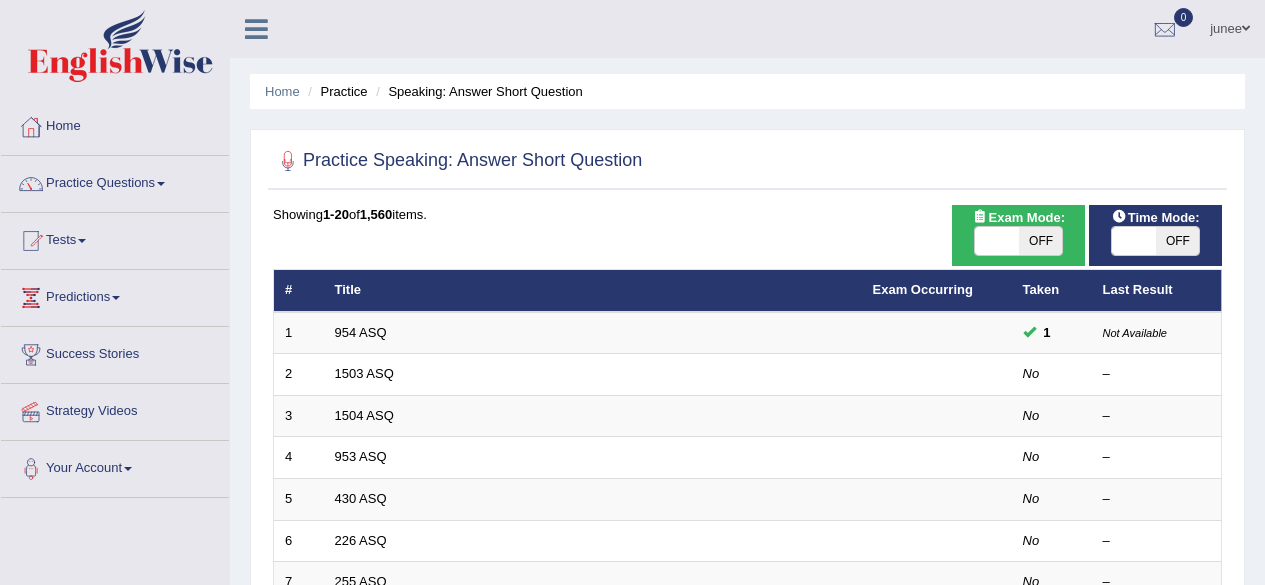 scroll, scrollTop: 0, scrollLeft: 0, axis: both 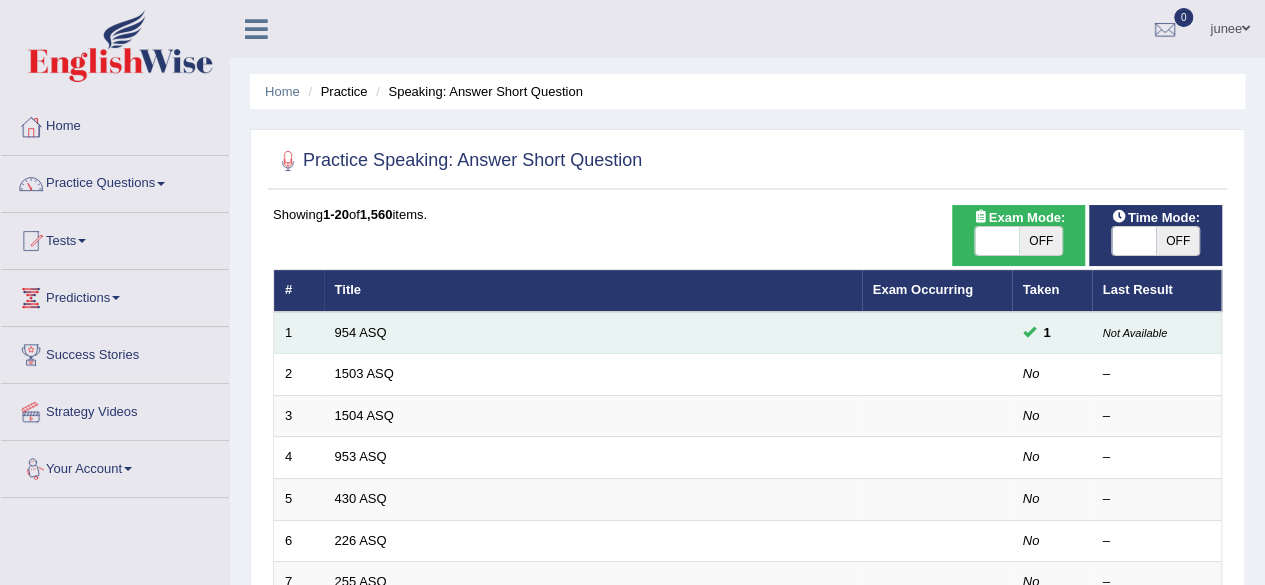click on "954 ASQ" at bounding box center [593, 333] 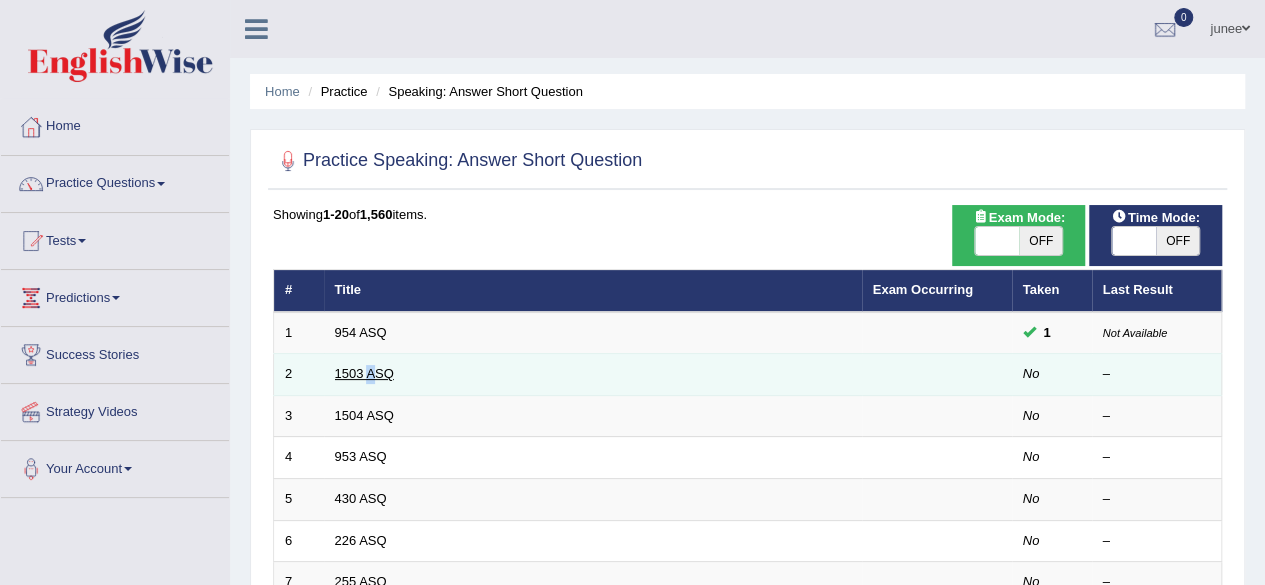 drag, startPoint x: 377, startPoint y: 388, endPoint x: 368, endPoint y: 367, distance: 22.847319 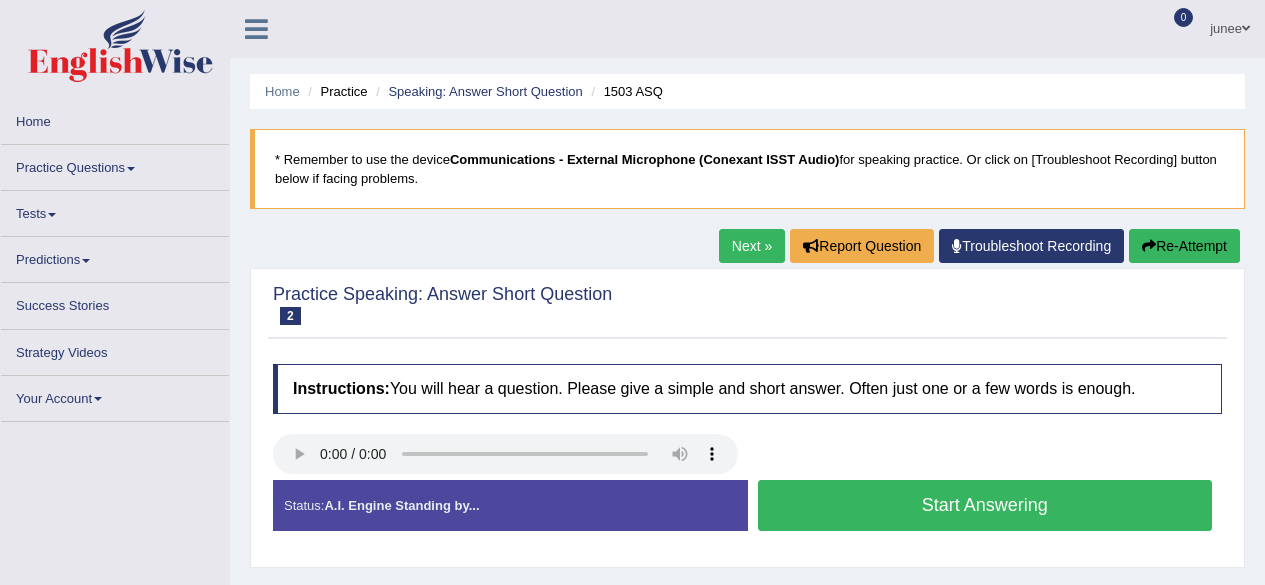 scroll, scrollTop: 0, scrollLeft: 0, axis: both 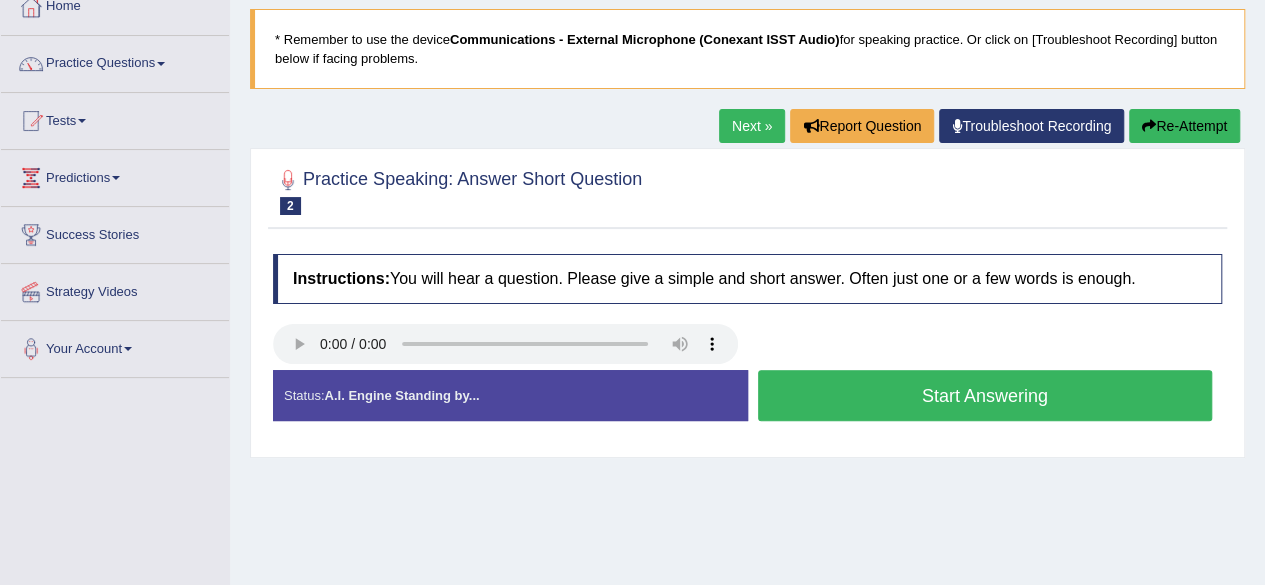 click on "Start Answering" at bounding box center [985, 395] 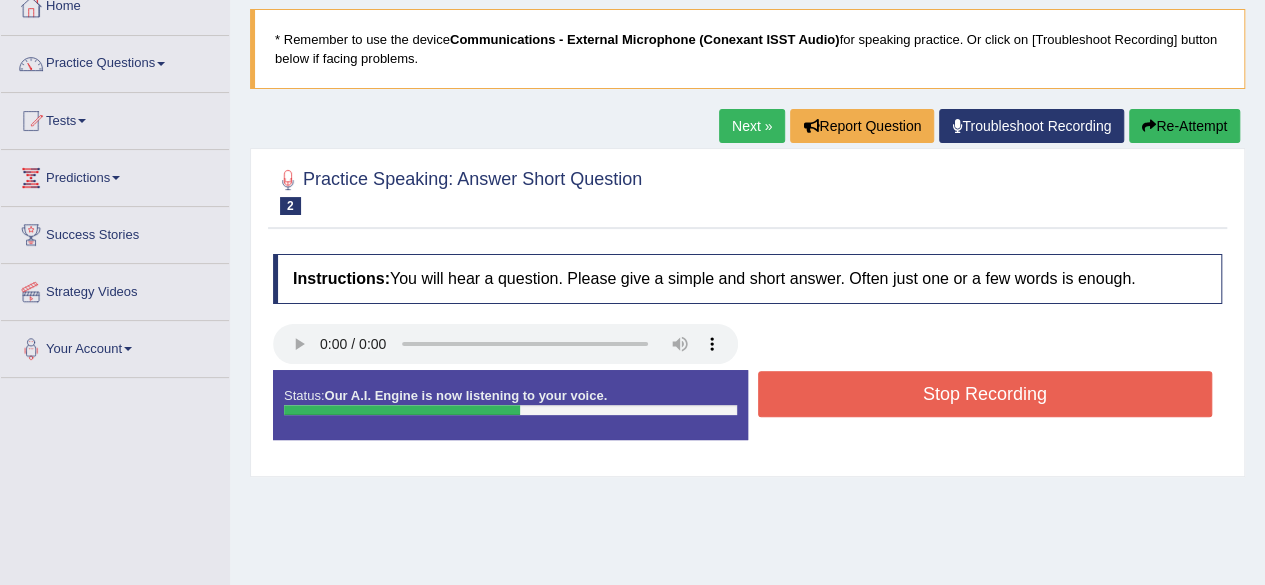 click on "Stop Recording" at bounding box center (985, 394) 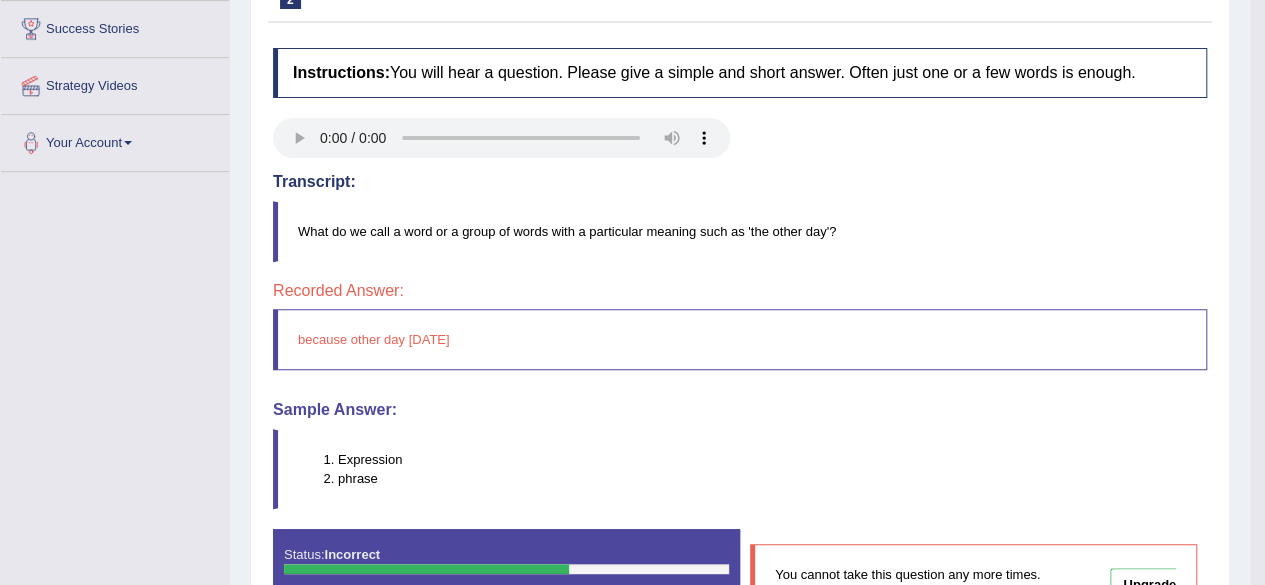 scroll, scrollTop: 338, scrollLeft: 0, axis: vertical 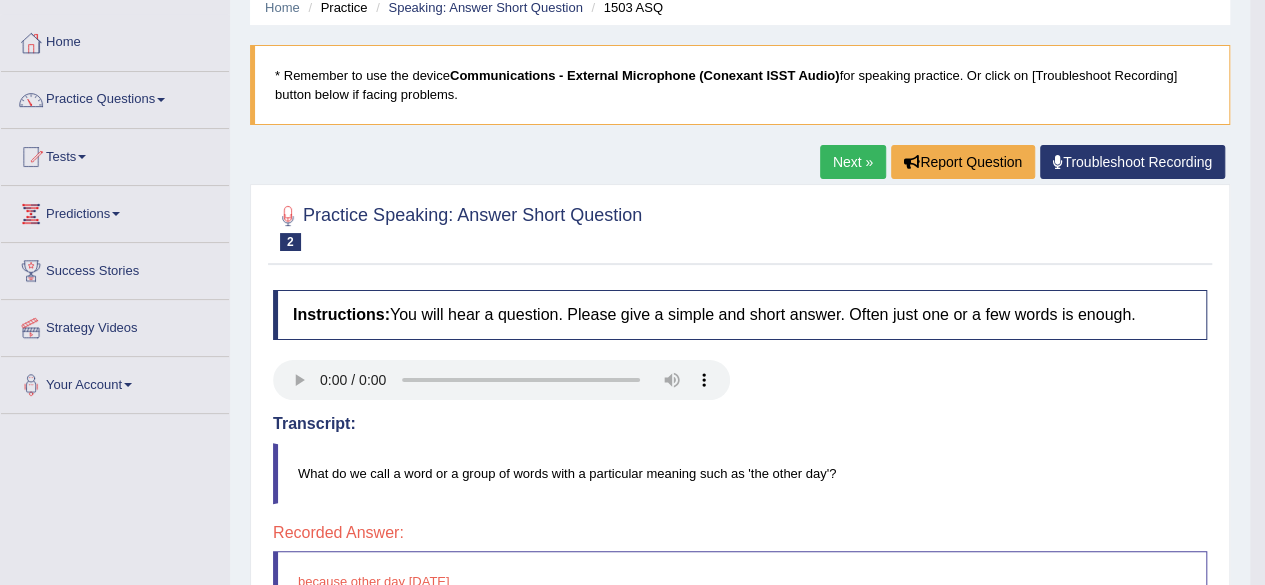 click on "Next »" at bounding box center (853, 162) 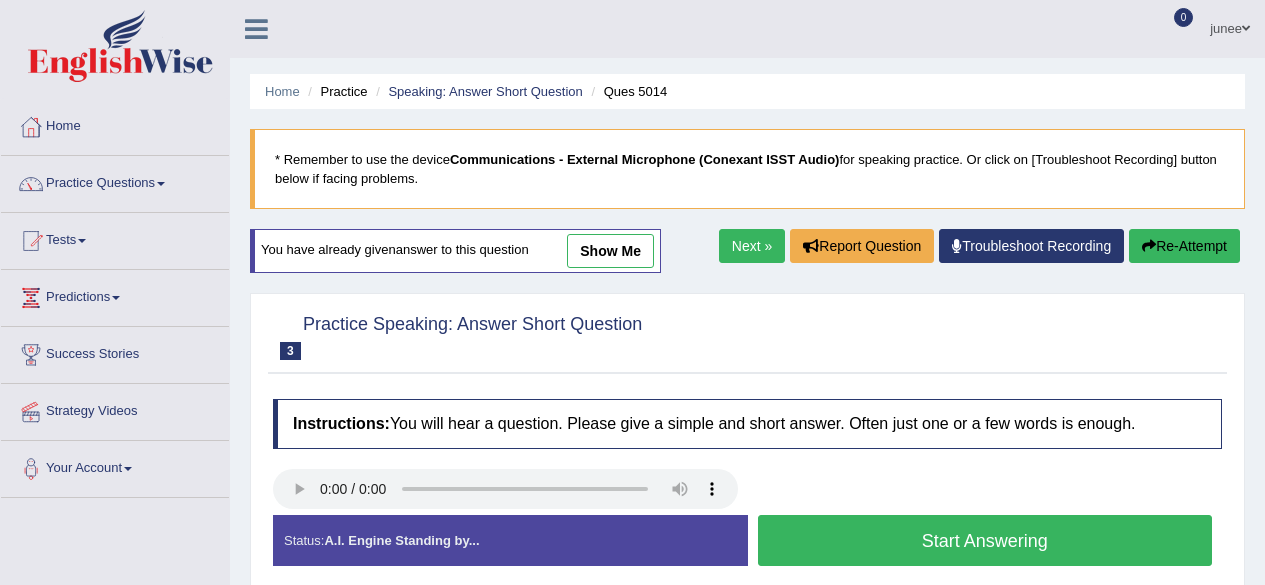 scroll, scrollTop: 0, scrollLeft: 0, axis: both 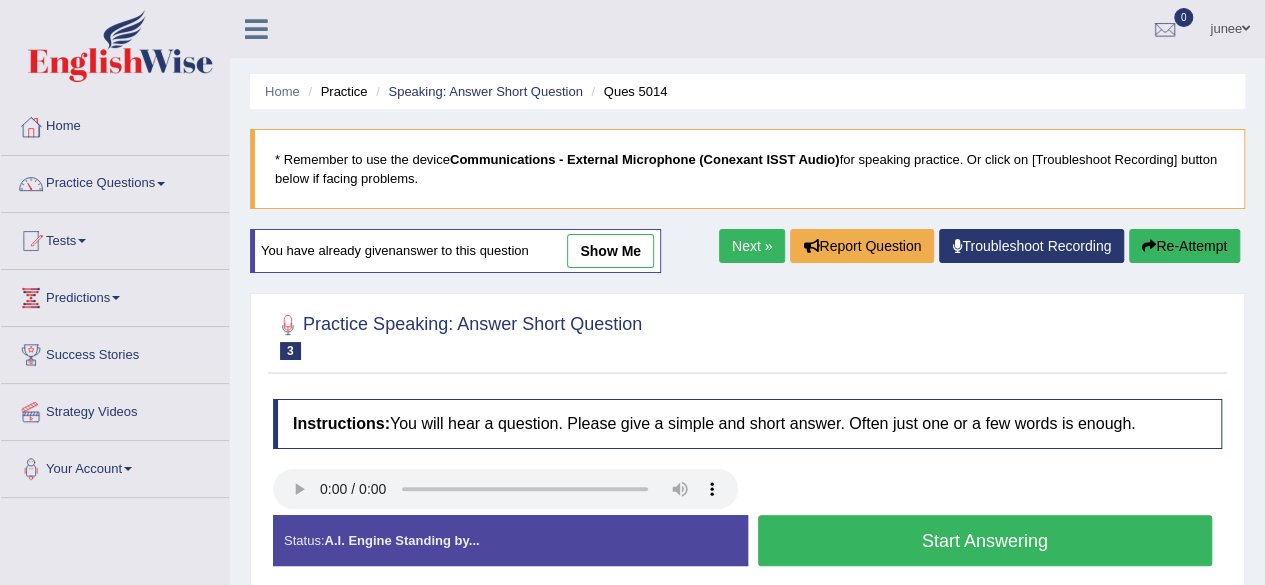 click on "Start Answering" at bounding box center (985, 540) 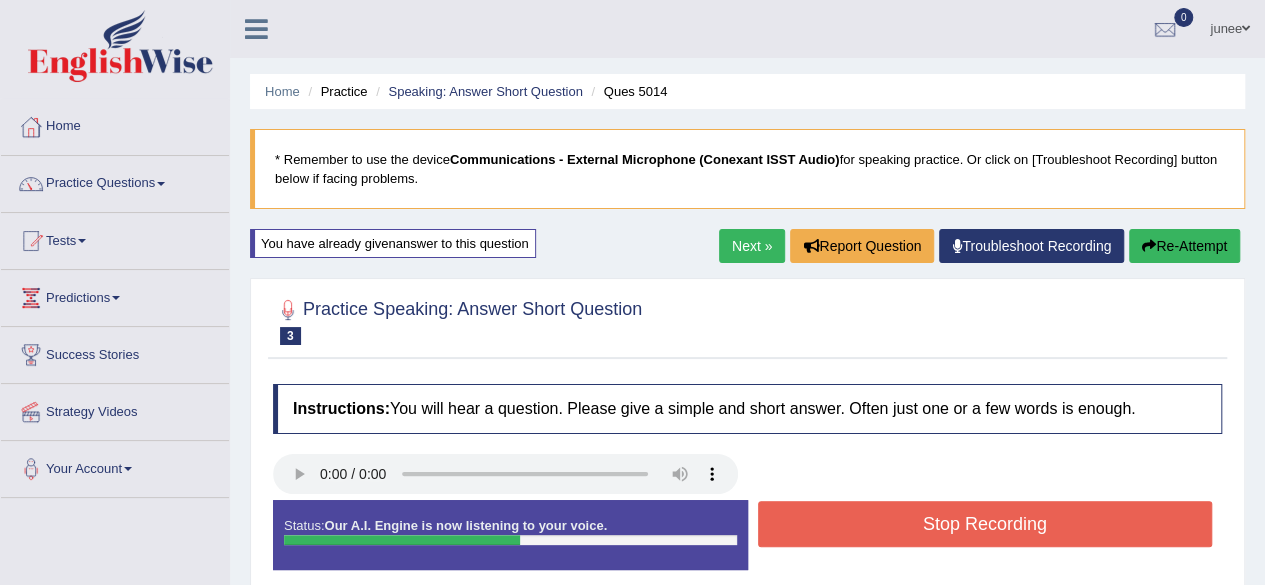 click on "Stop Recording" at bounding box center [985, 524] 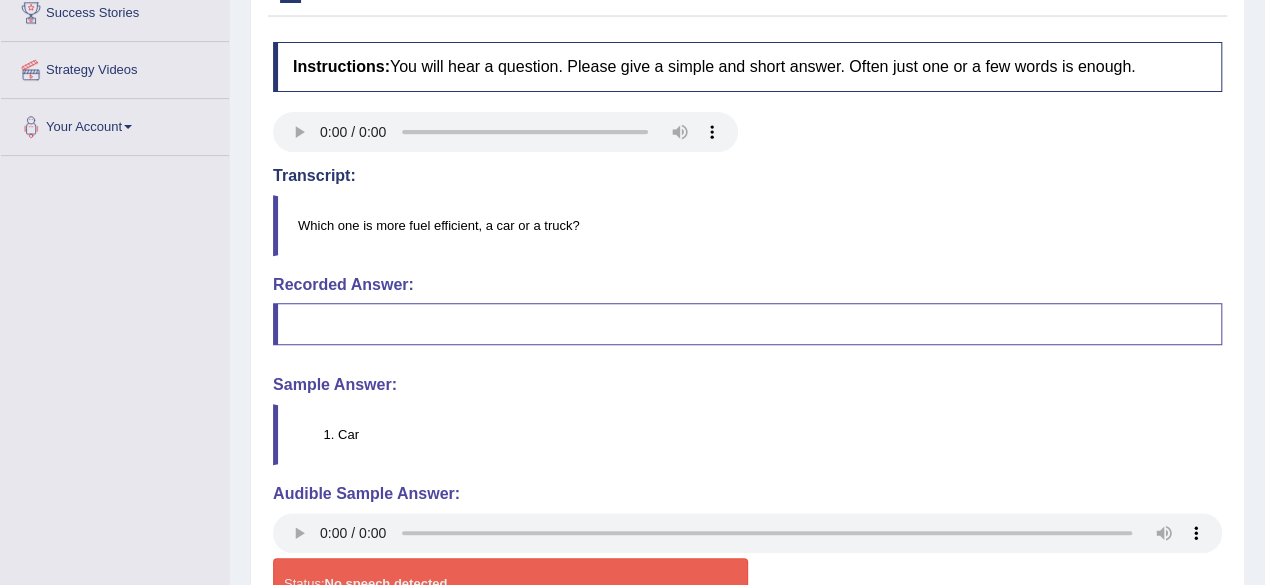 scroll, scrollTop: 384, scrollLeft: 0, axis: vertical 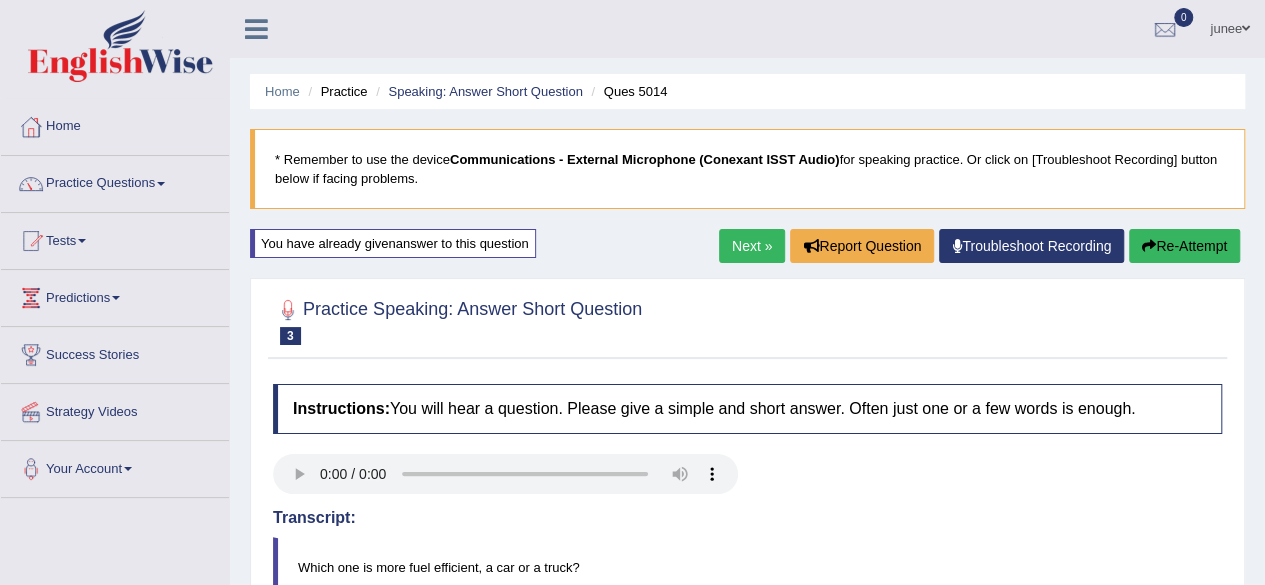 click on "Re-Attempt" at bounding box center [1184, 246] 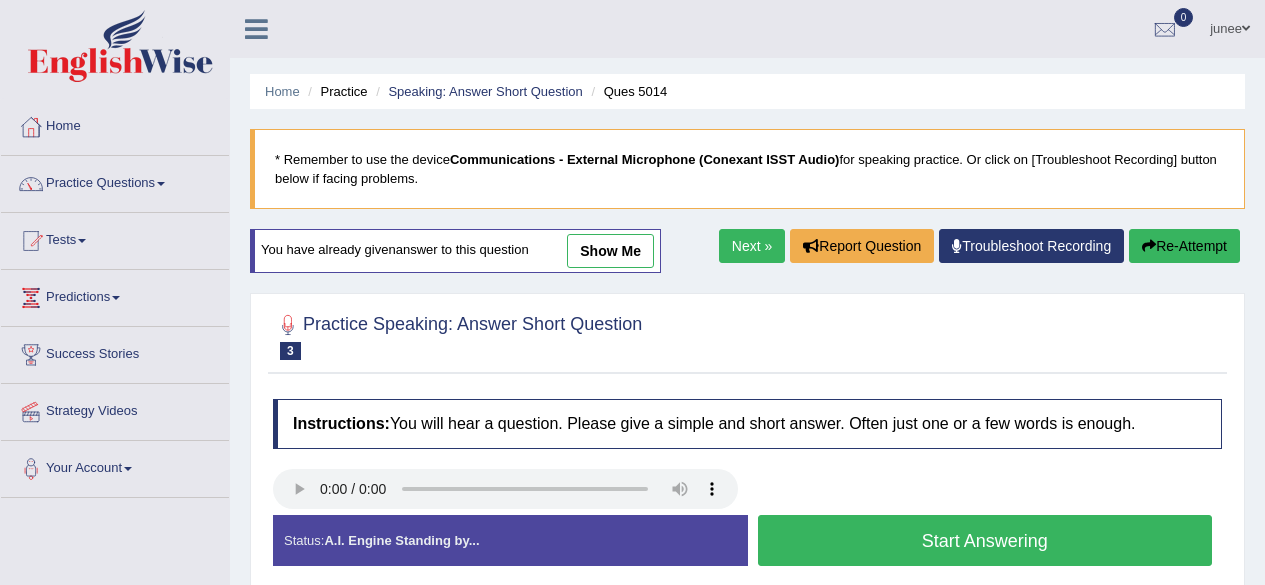 scroll, scrollTop: 0, scrollLeft: 0, axis: both 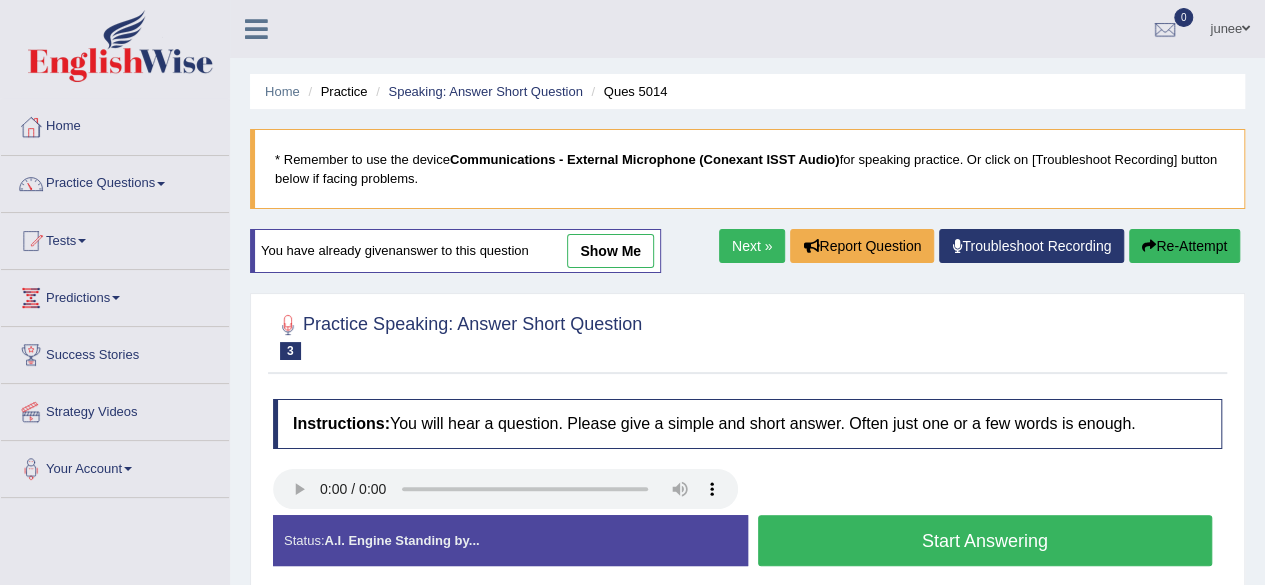 click on "Start Answering" at bounding box center (985, 540) 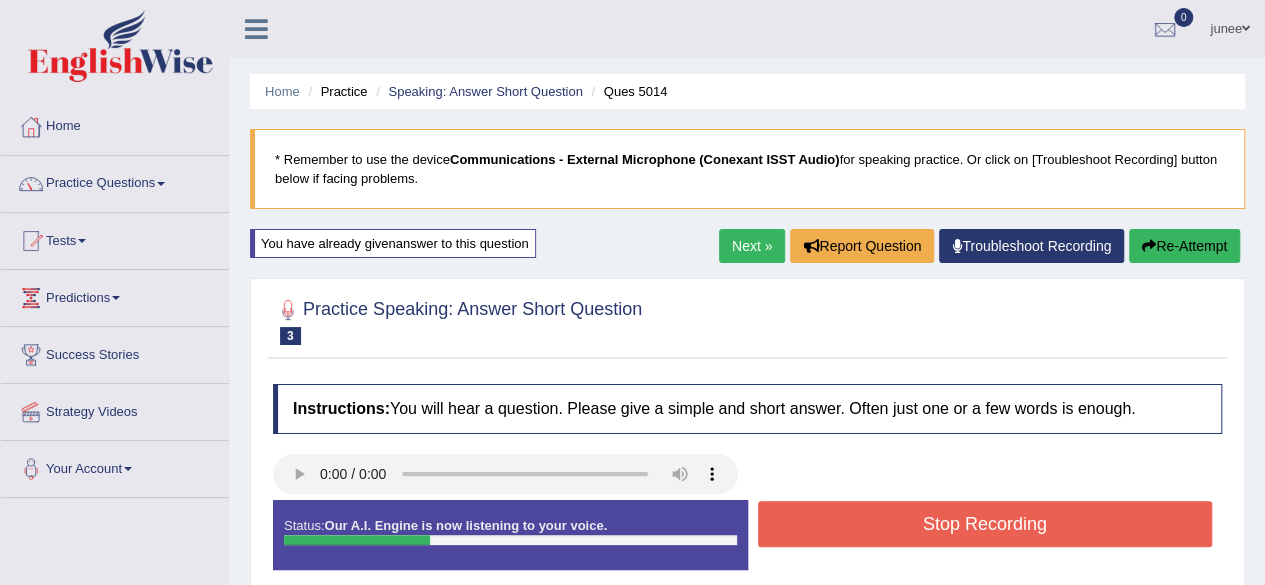 click on "Stop Recording" at bounding box center [985, 524] 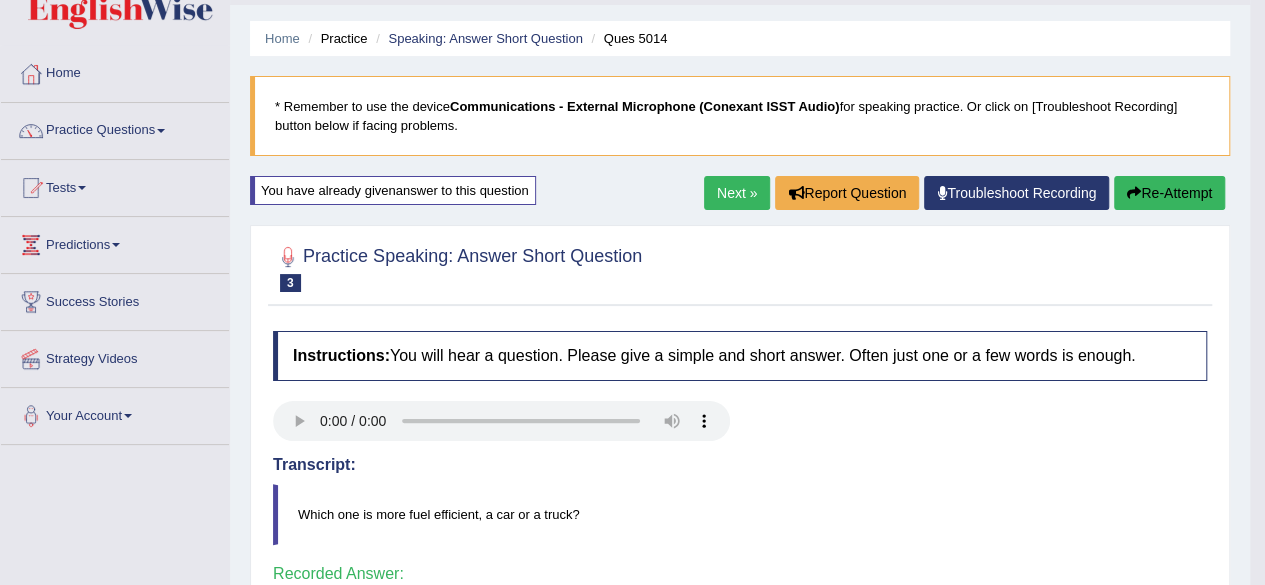 scroll, scrollTop: 44, scrollLeft: 0, axis: vertical 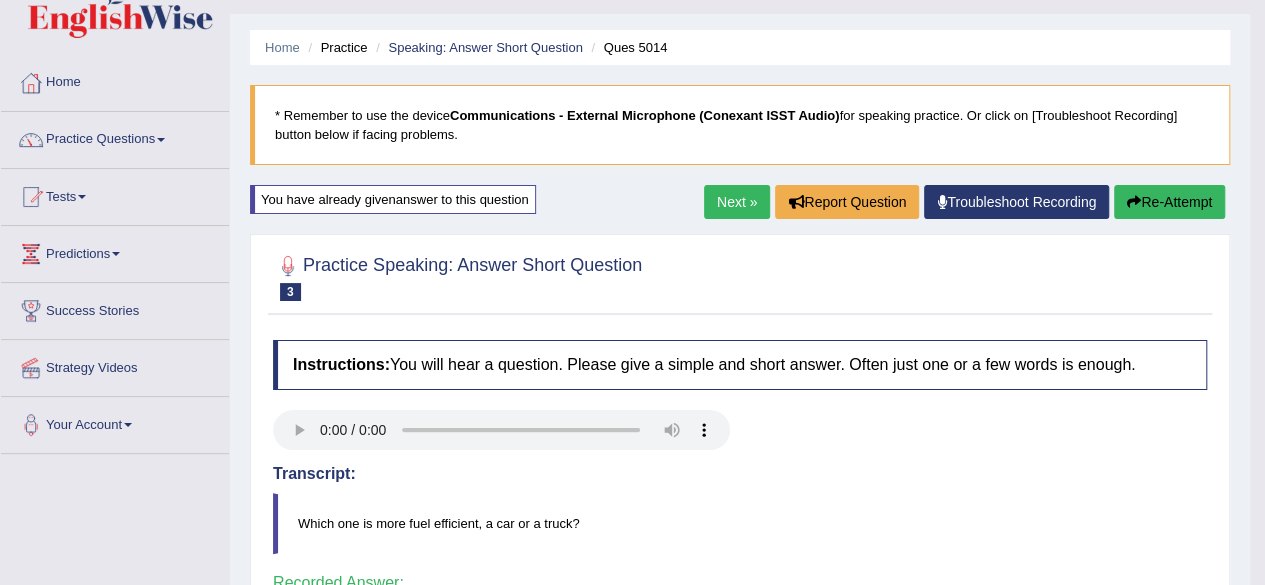 click on "Next »" at bounding box center (737, 202) 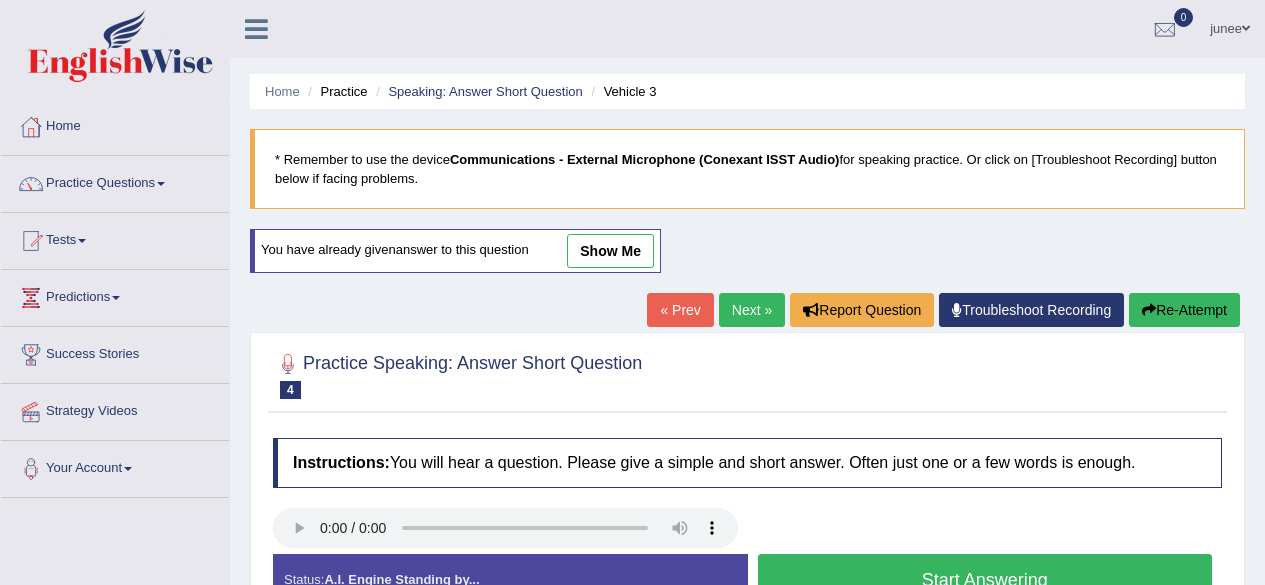 scroll, scrollTop: 0, scrollLeft: 0, axis: both 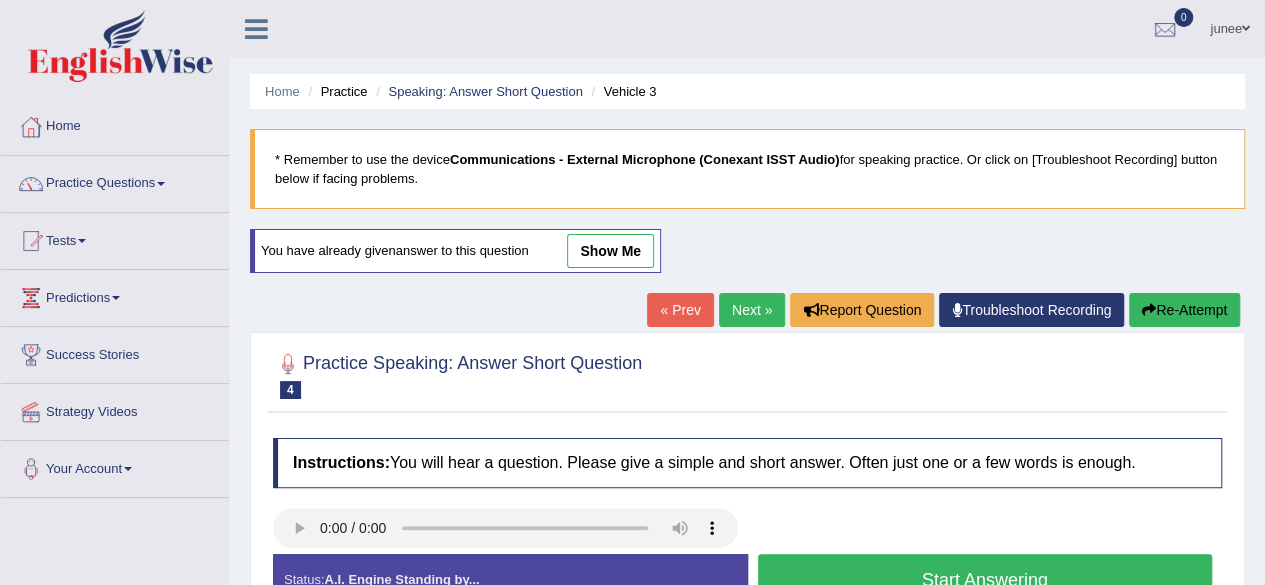 click on "Start Answering" at bounding box center (985, 579) 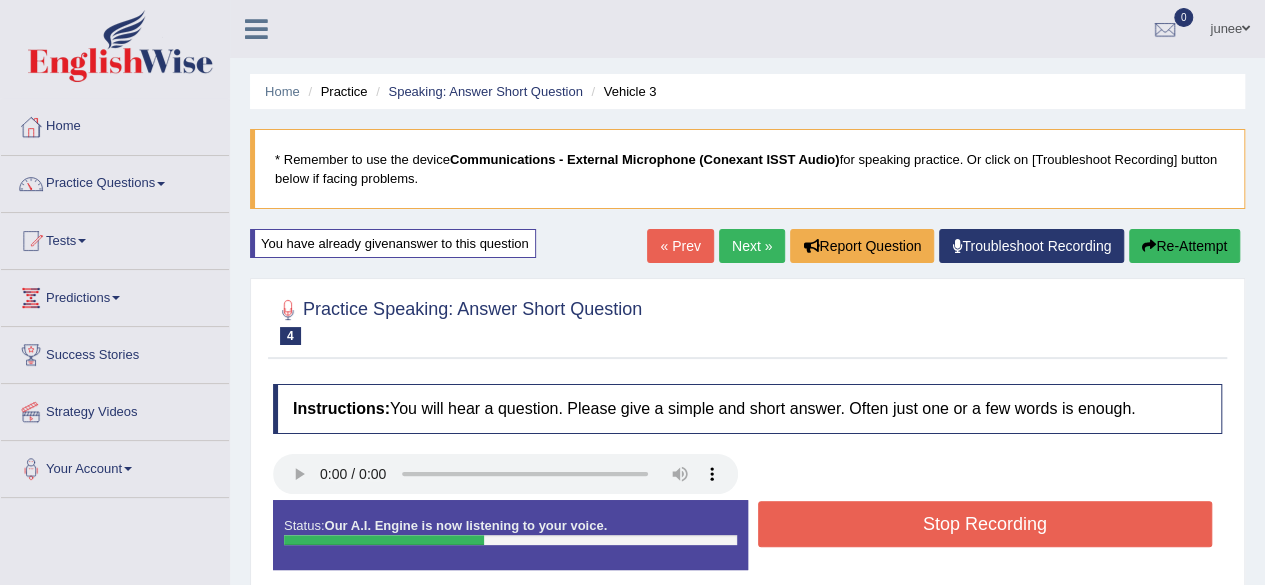 click on "Stop Recording" at bounding box center (985, 524) 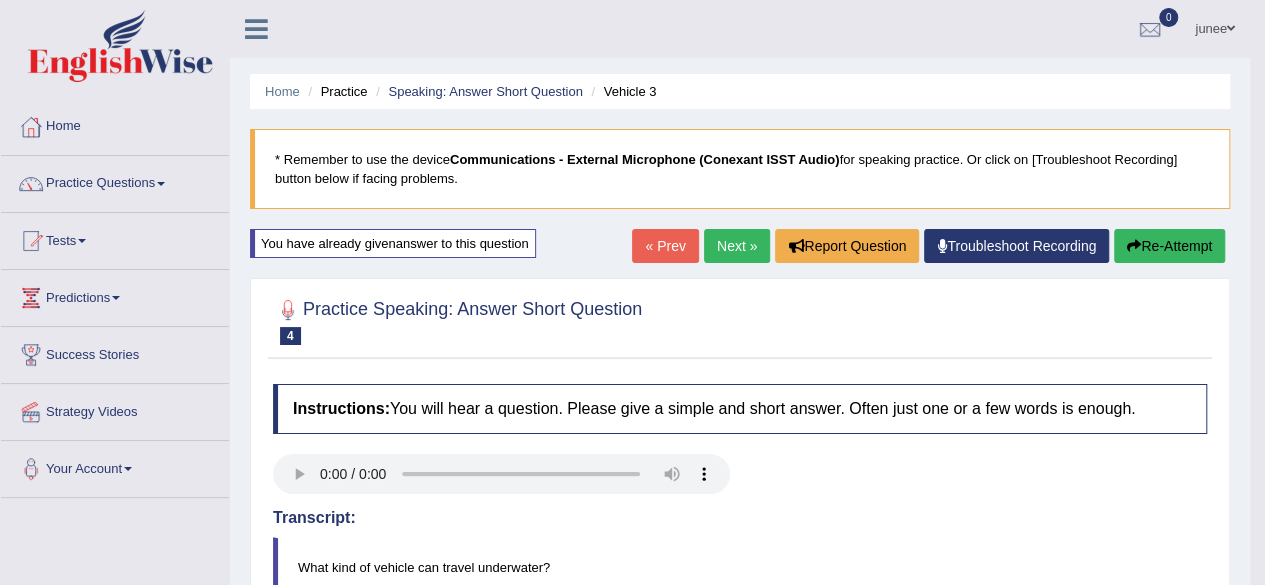 scroll, scrollTop: 512, scrollLeft: 0, axis: vertical 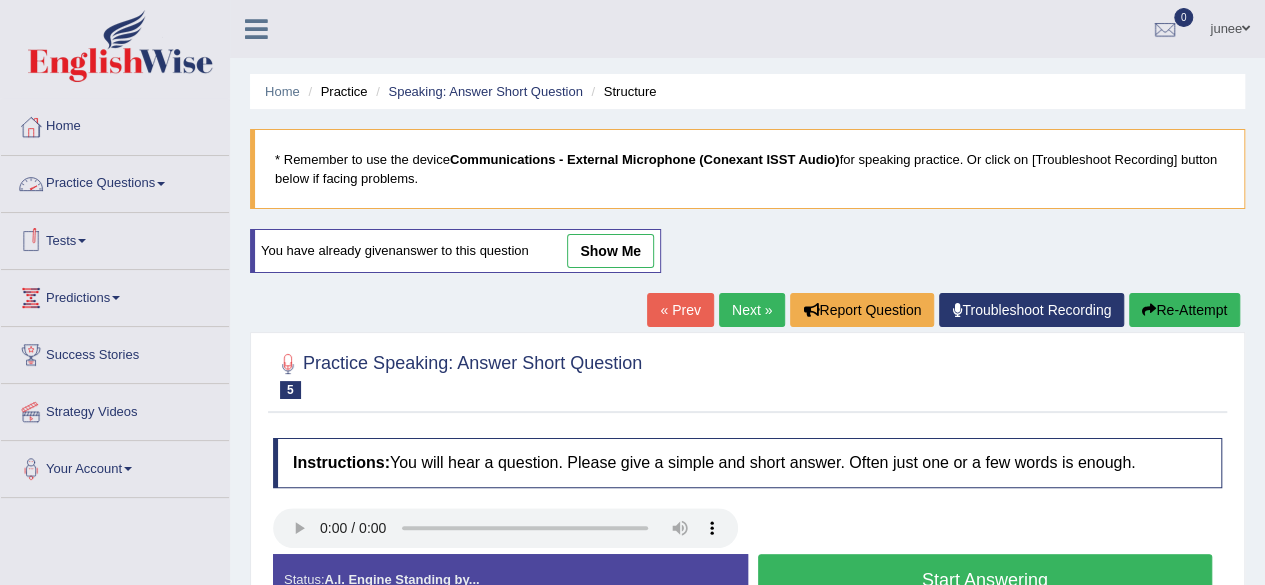 click on "Practice Questions" at bounding box center (115, 181) 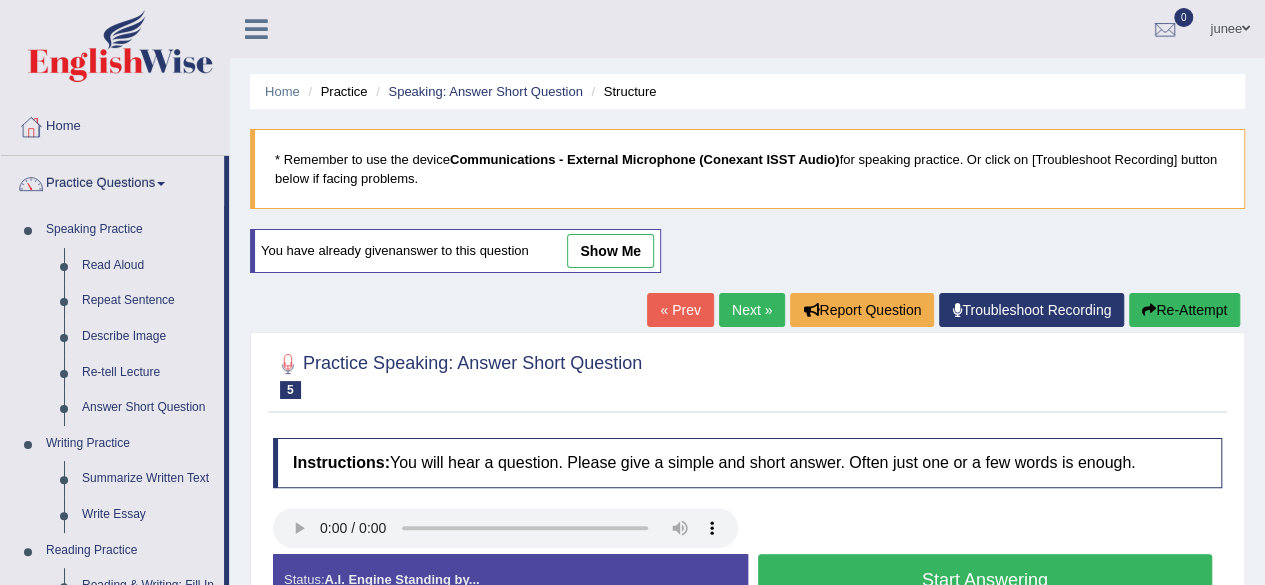 click on "Practice Questions" at bounding box center (112, 181) 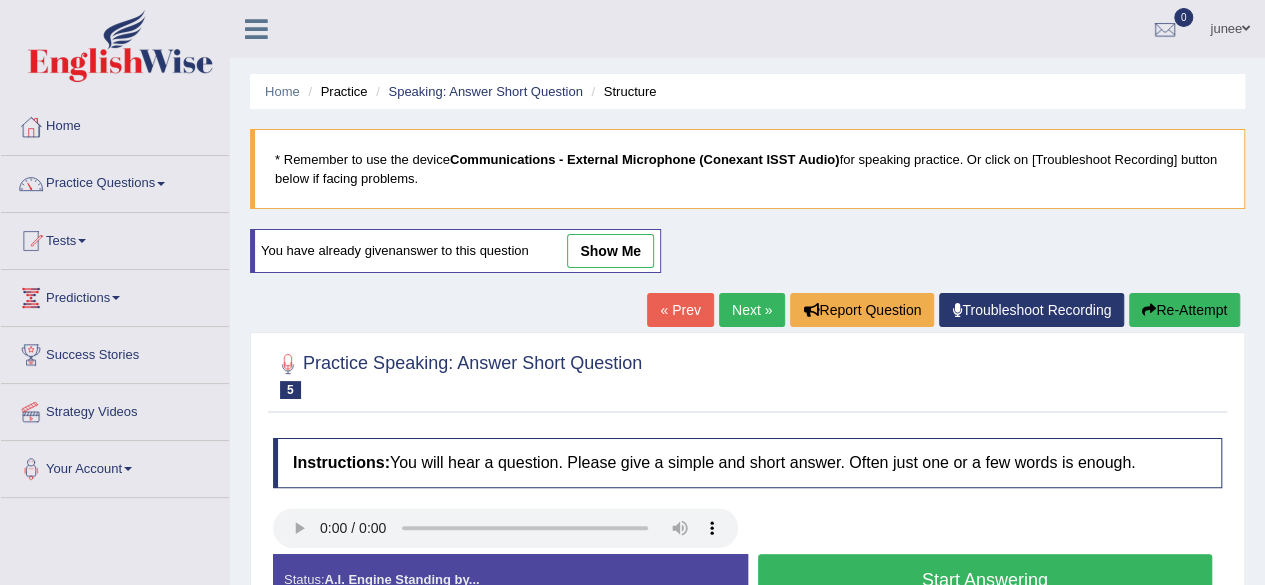 click on "Next »" at bounding box center [752, 310] 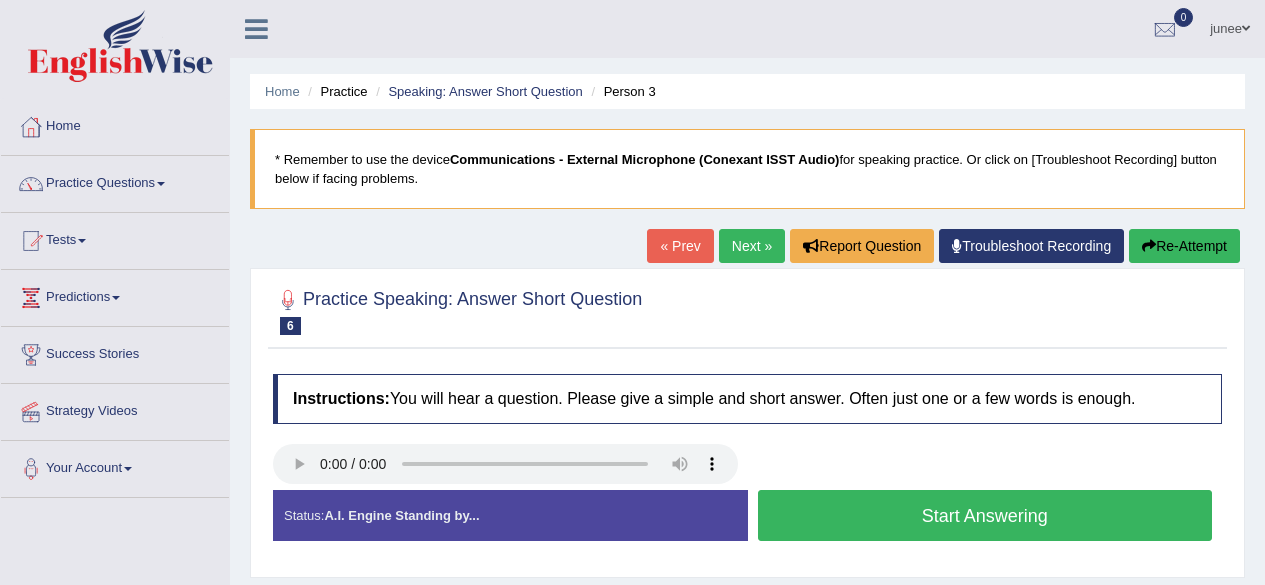 scroll, scrollTop: 0, scrollLeft: 0, axis: both 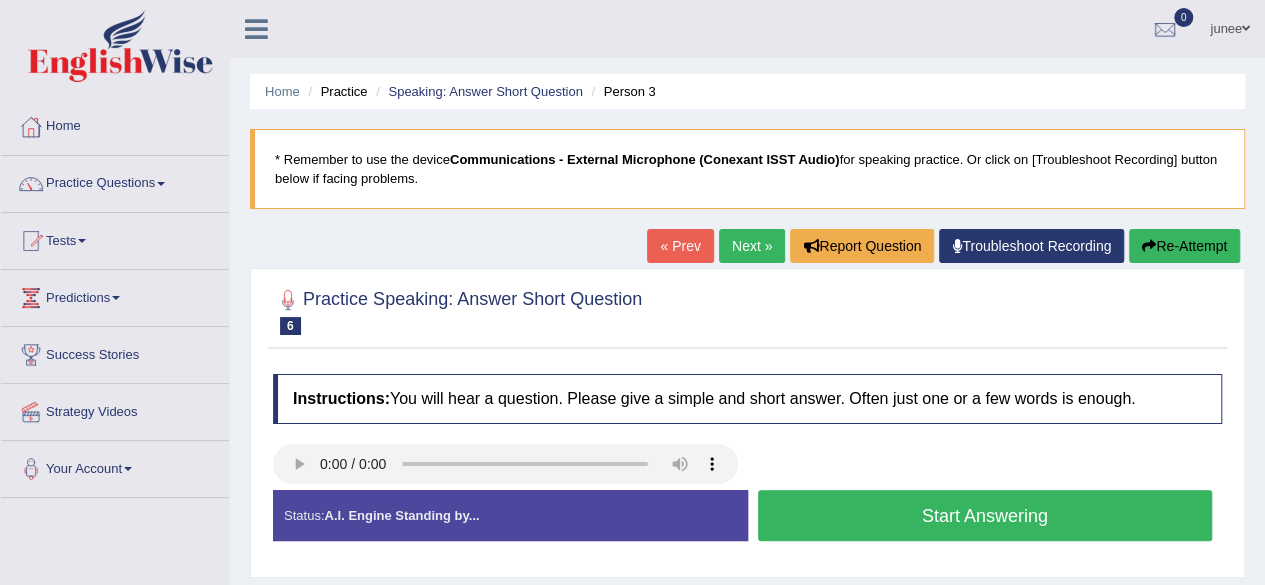 click on "Start Answering" at bounding box center [985, 515] 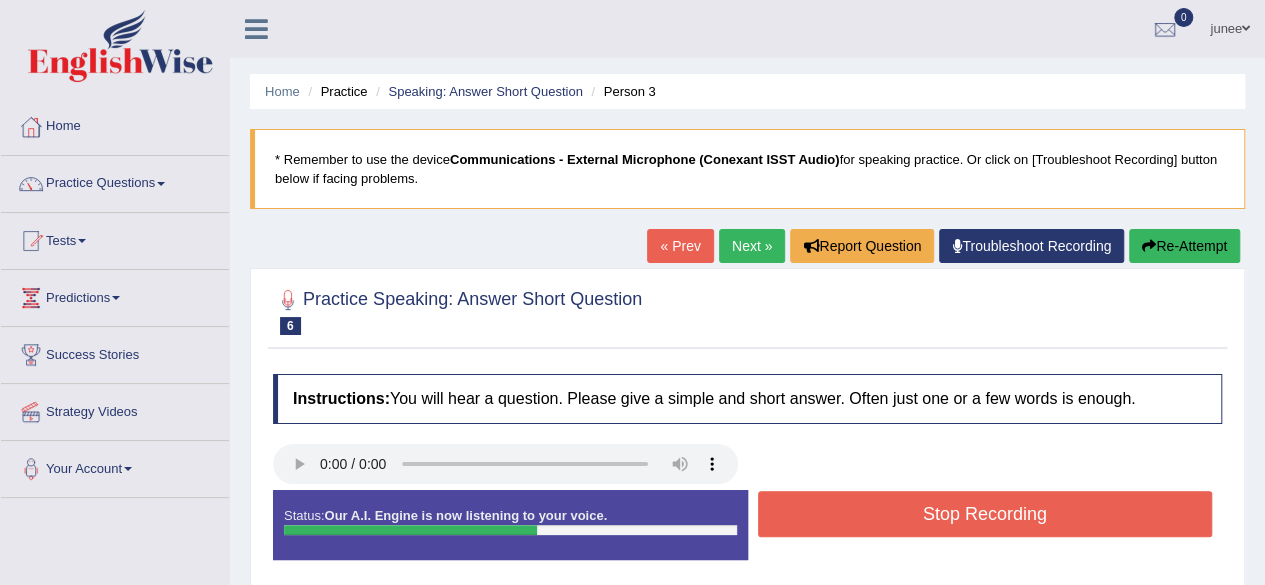 click on "Stop Recording" at bounding box center [985, 514] 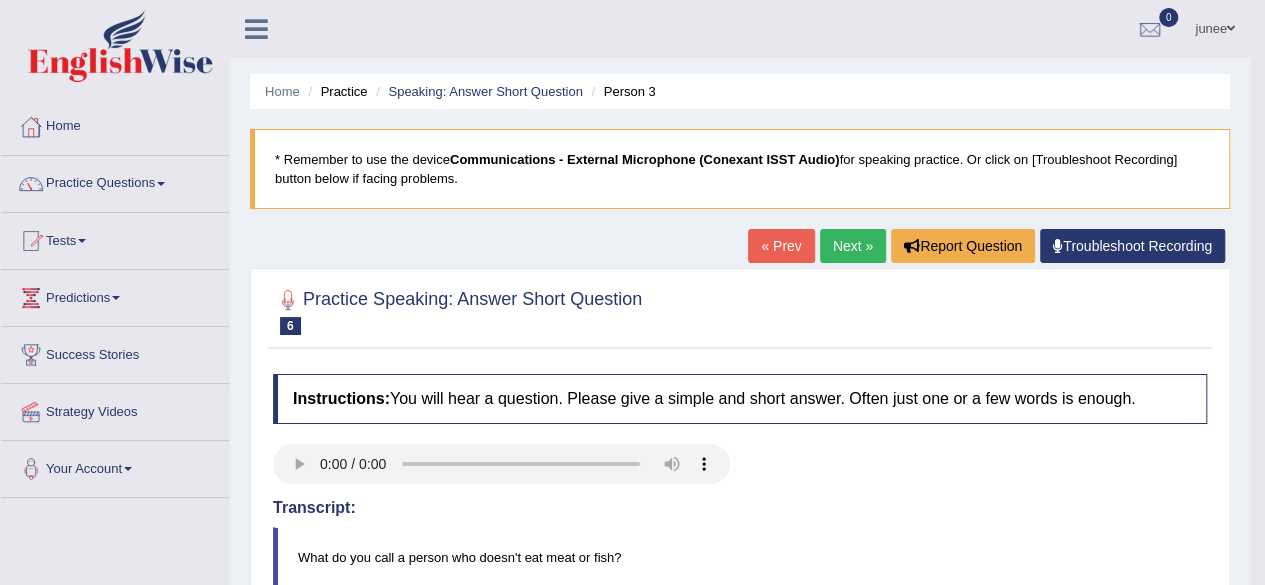 scroll, scrollTop: 512, scrollLeft: 0, axis: vertical 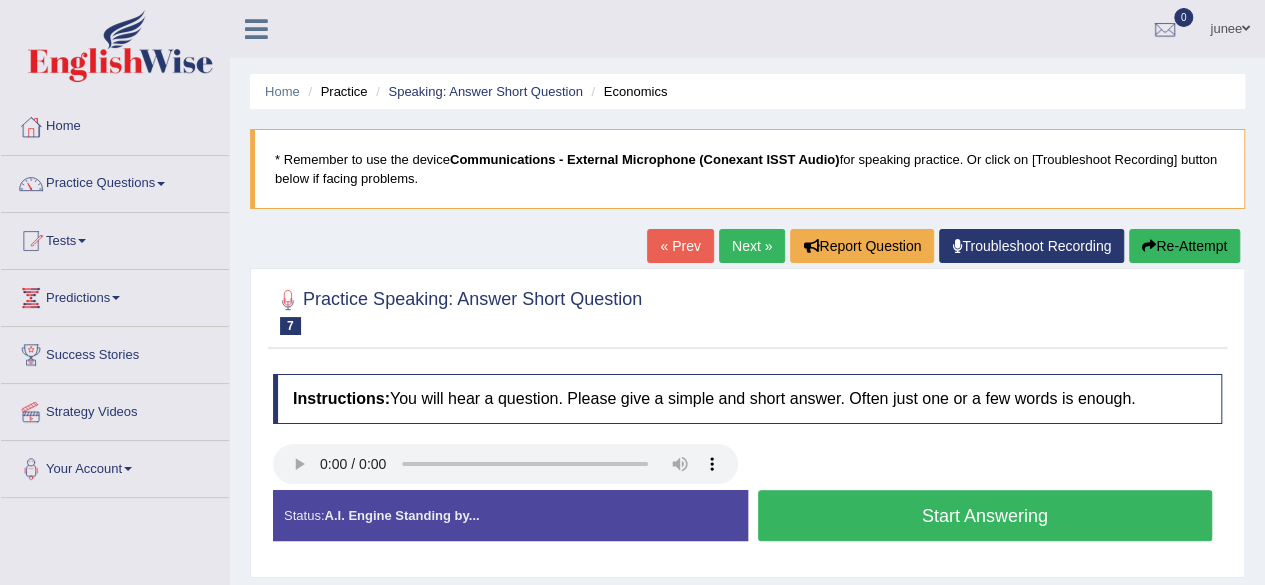 click on "Start Answering" at bounding box center [985, 515] 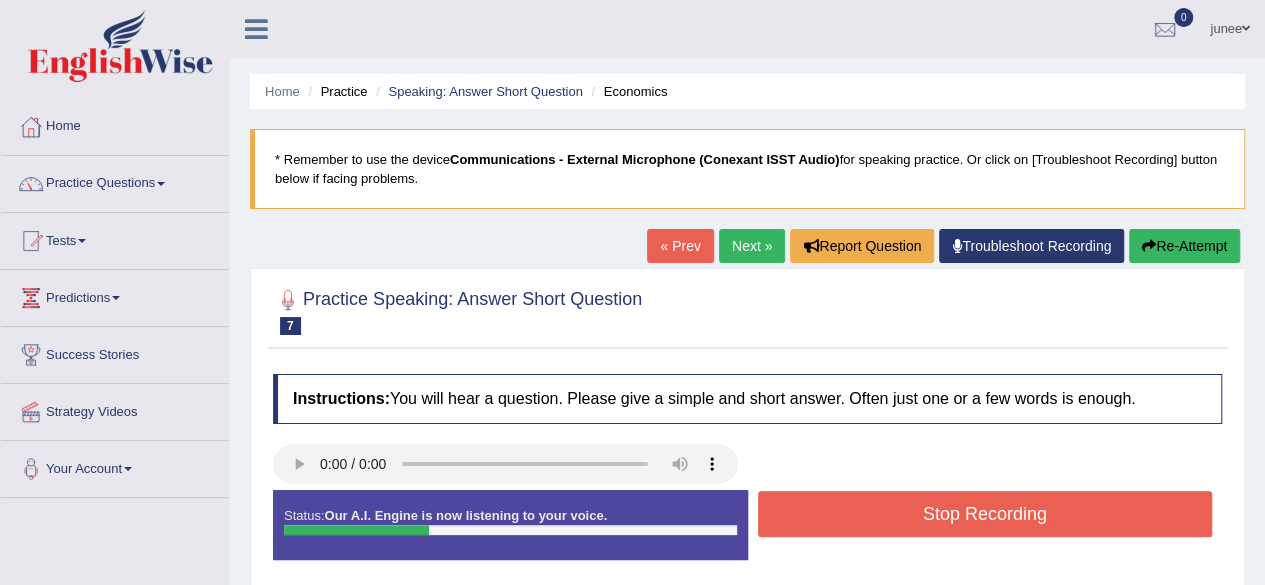 click on "Stop Recording" at bounding box center [985, 514] 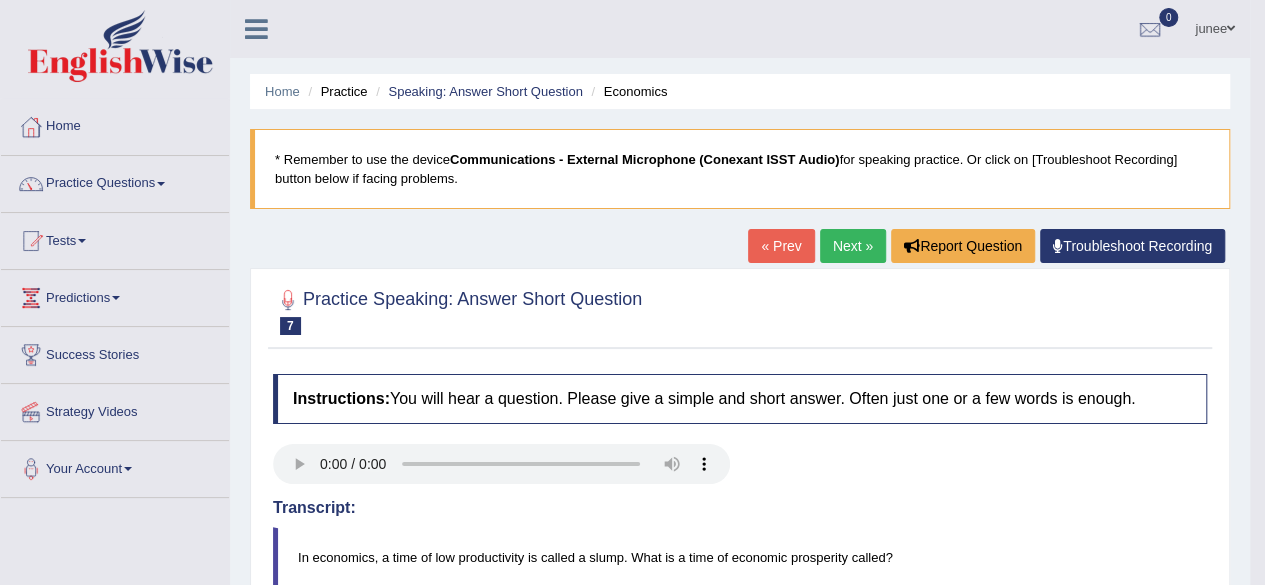 scroll, scrollTop: 512, scrollLeft: 0, axis: vertical 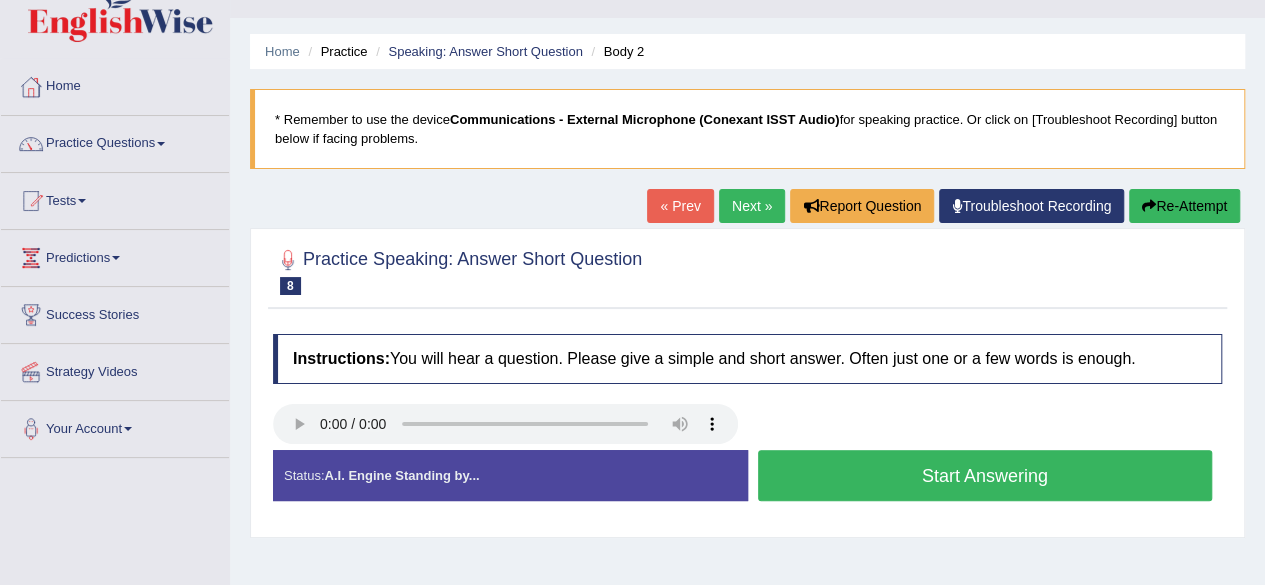 type 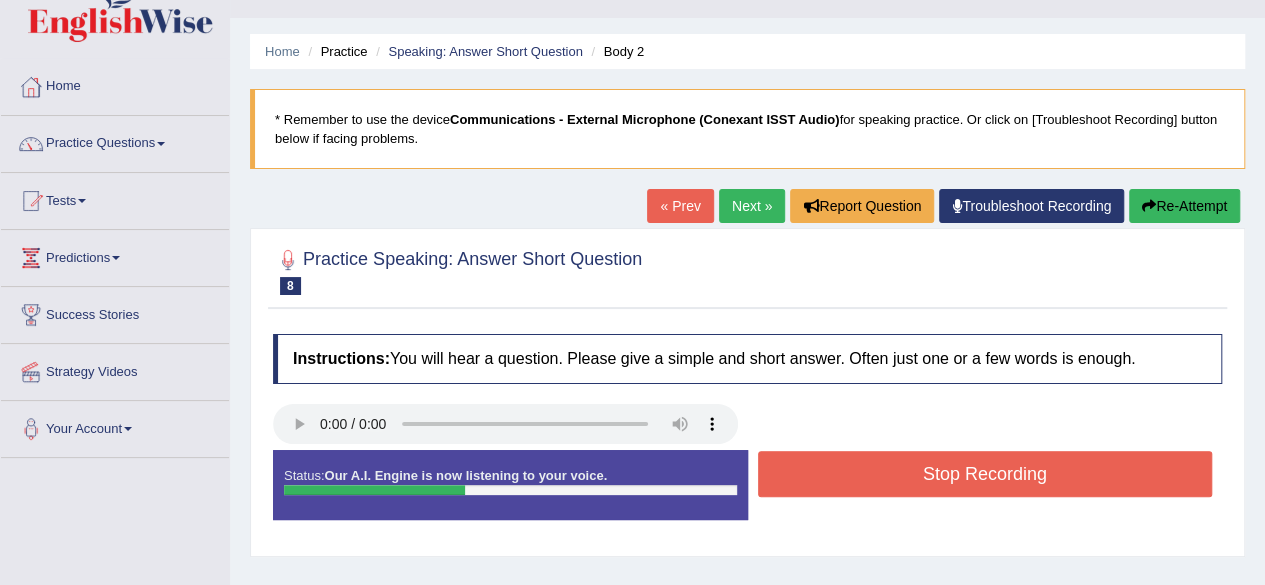 click on "Stop Recording" at bounding box center (985, 474) 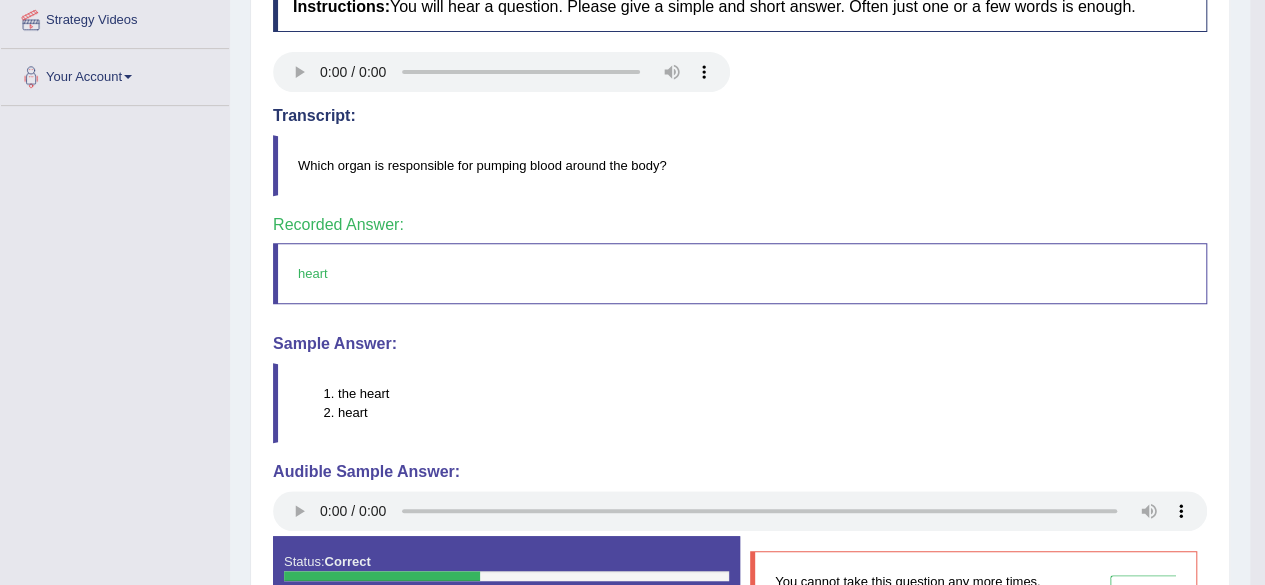 scroll, scrollTop: 532, scrollLeft: 0, axis: vertical 